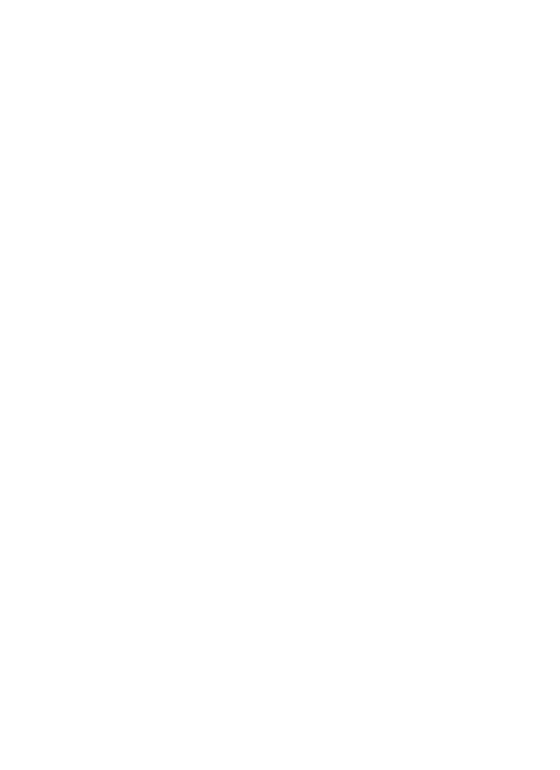 scroll, scrollTop: 0, scrollLeft: 0, axis: both 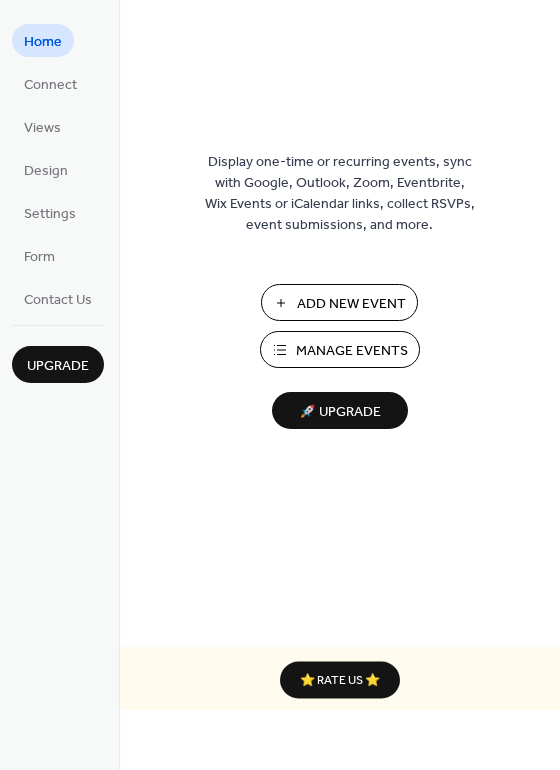 click on "Manage Events" at bounding box center [352, 351] 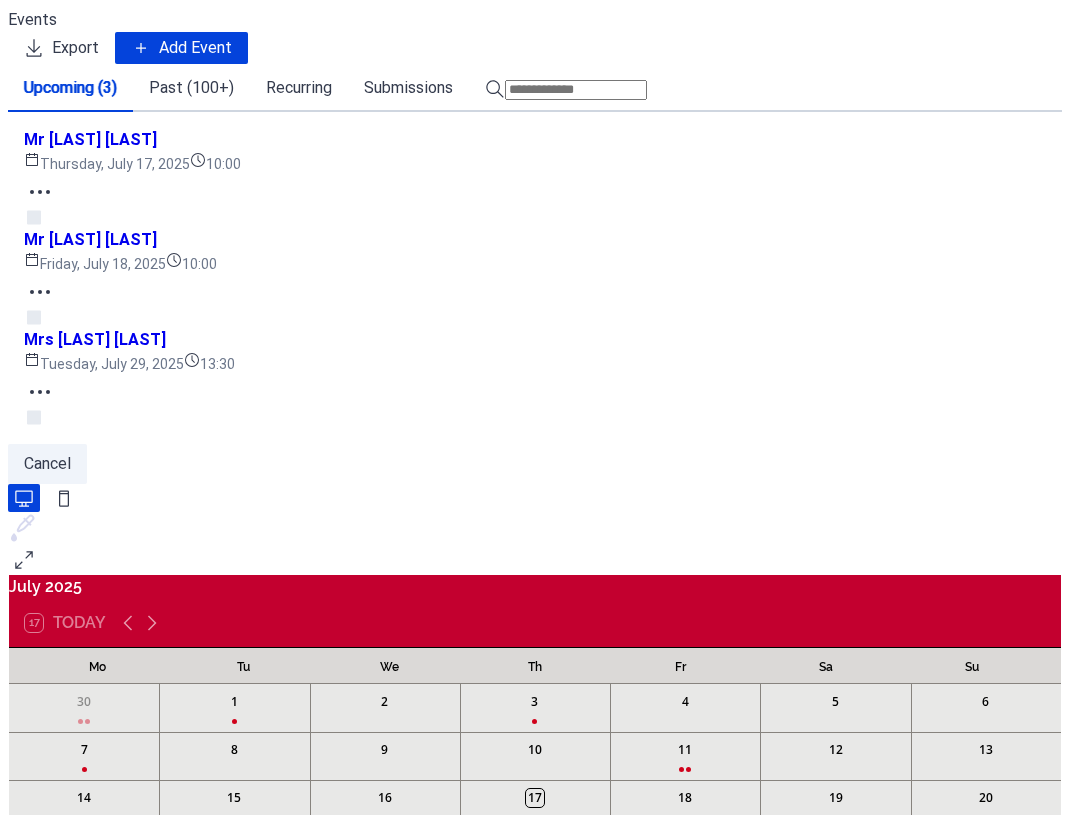 scroll, scrollTop: 0, scrollLeft: 0, axis: both 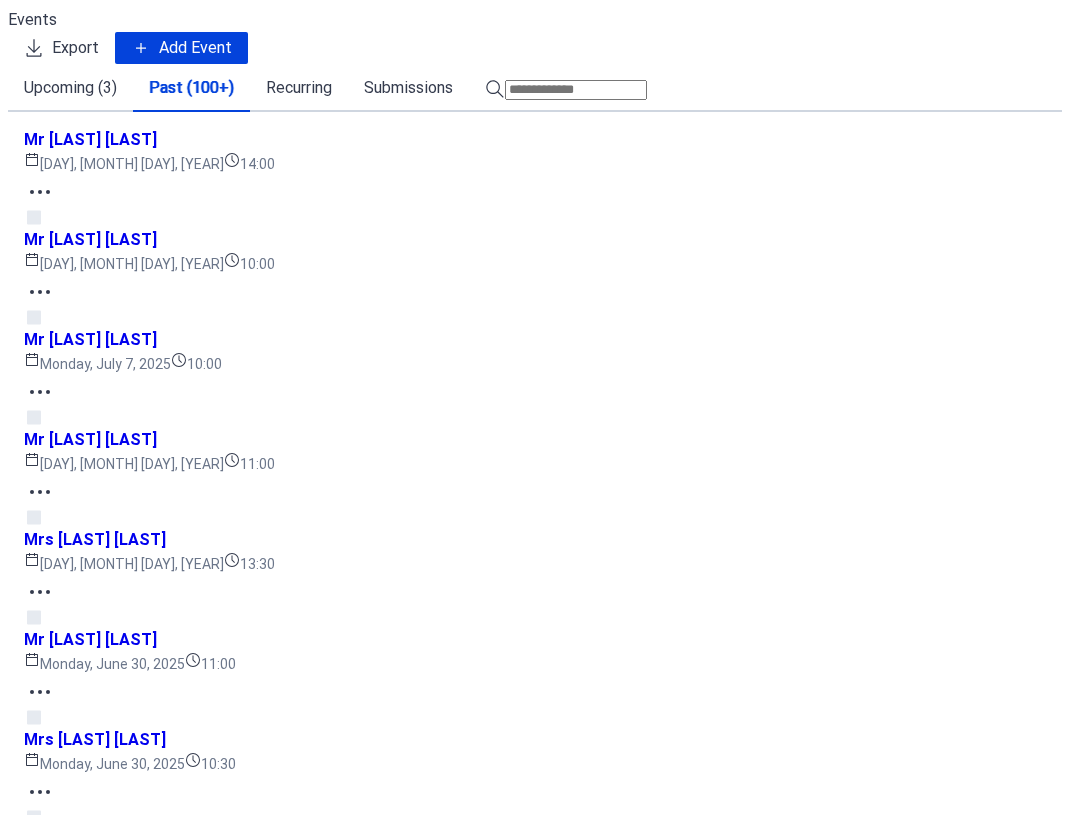 click at bounding box center (576, 90) 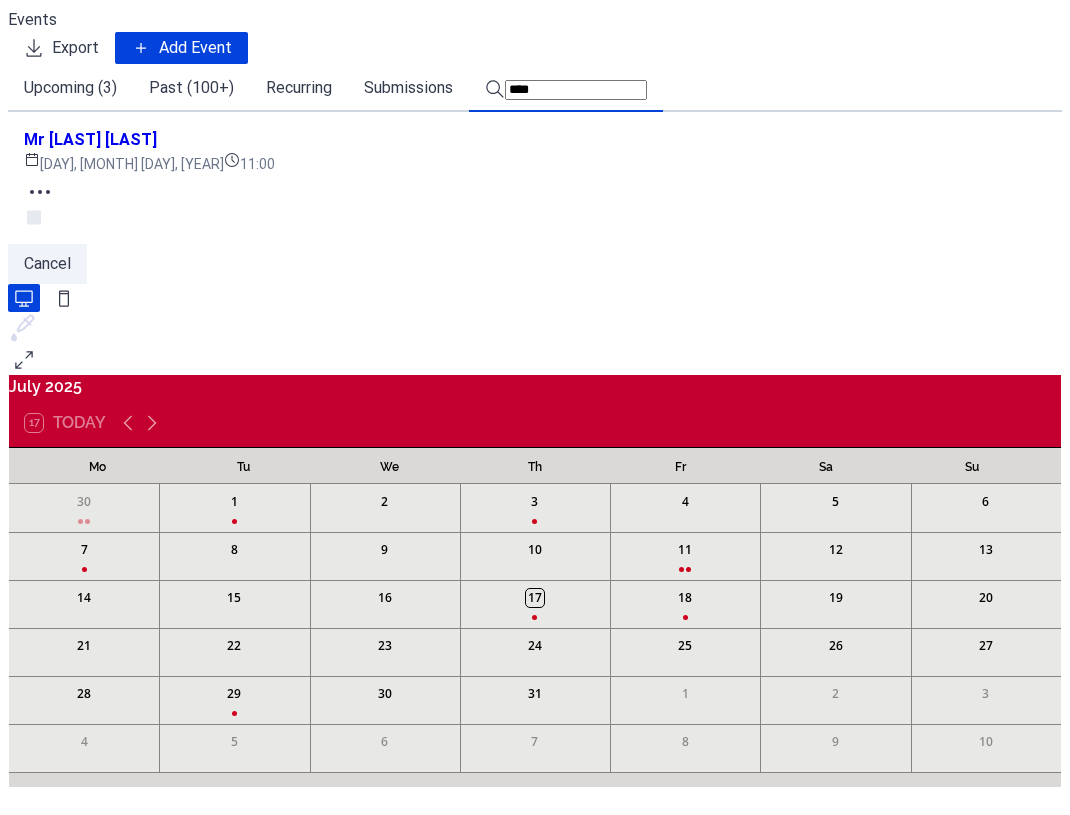 type on "****" 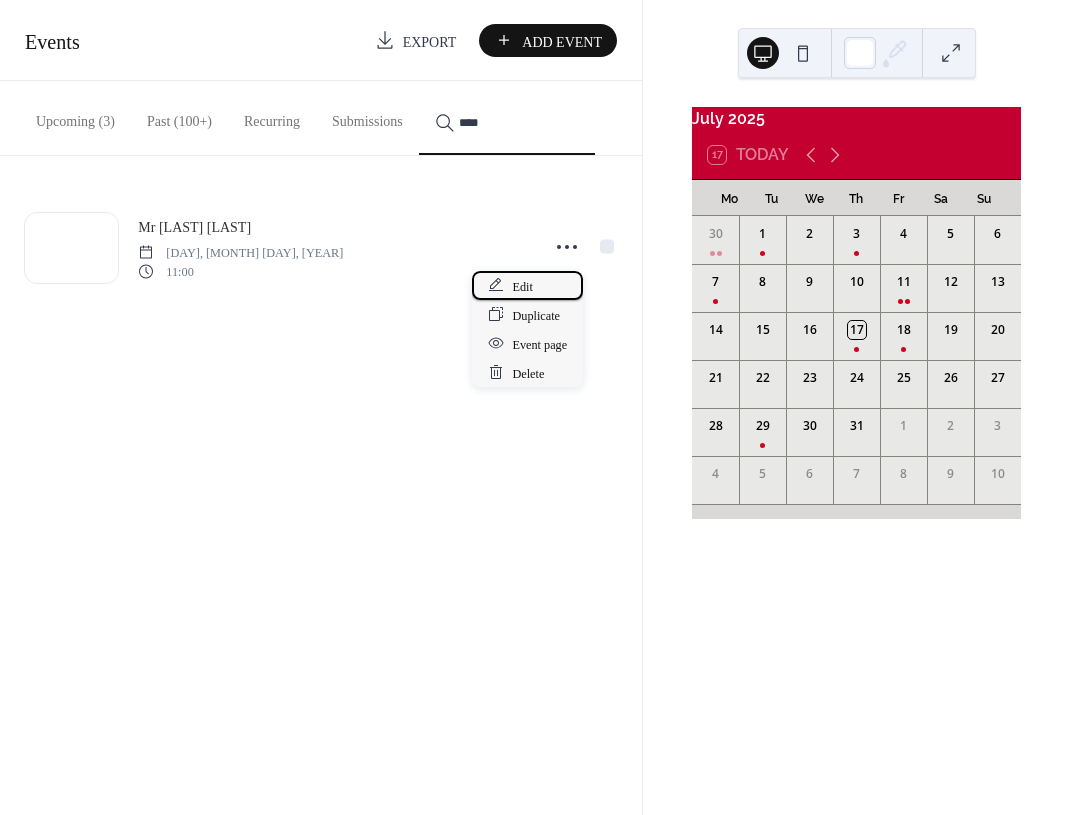 click on "Edit" at bounding box center [527, 285] 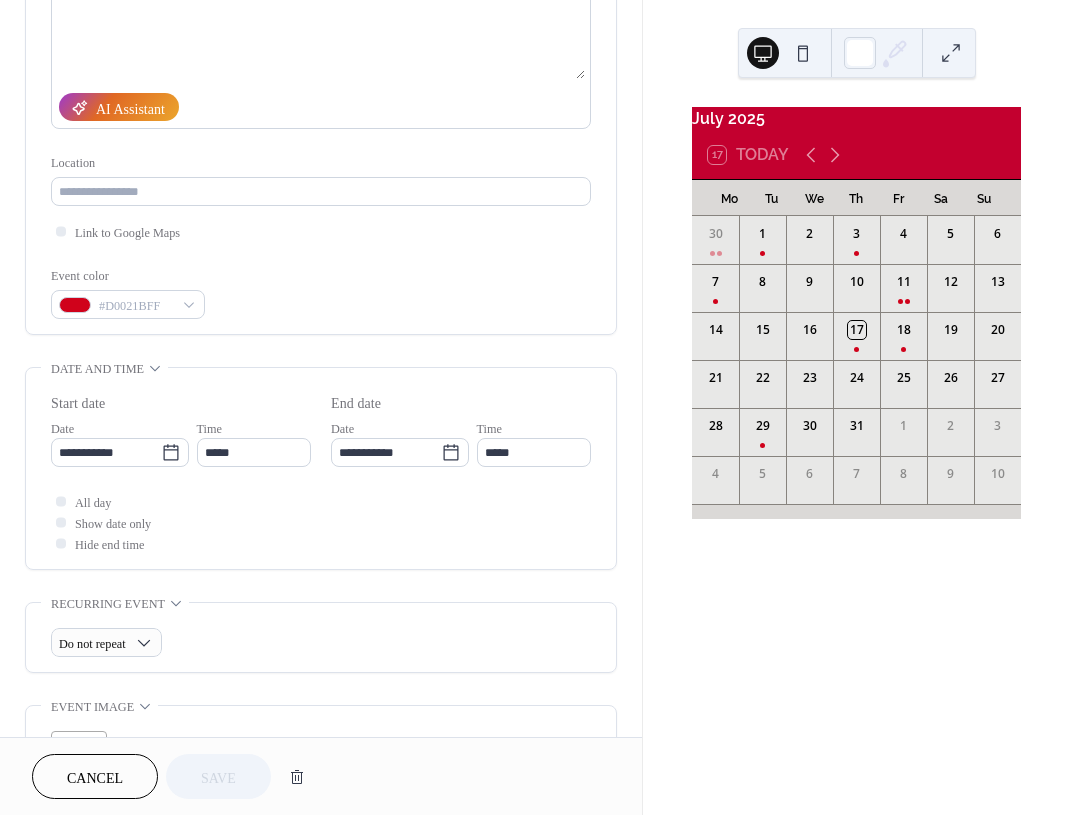 scroll, scrollTop: 749, scrollLeft: 0, axis: vertical 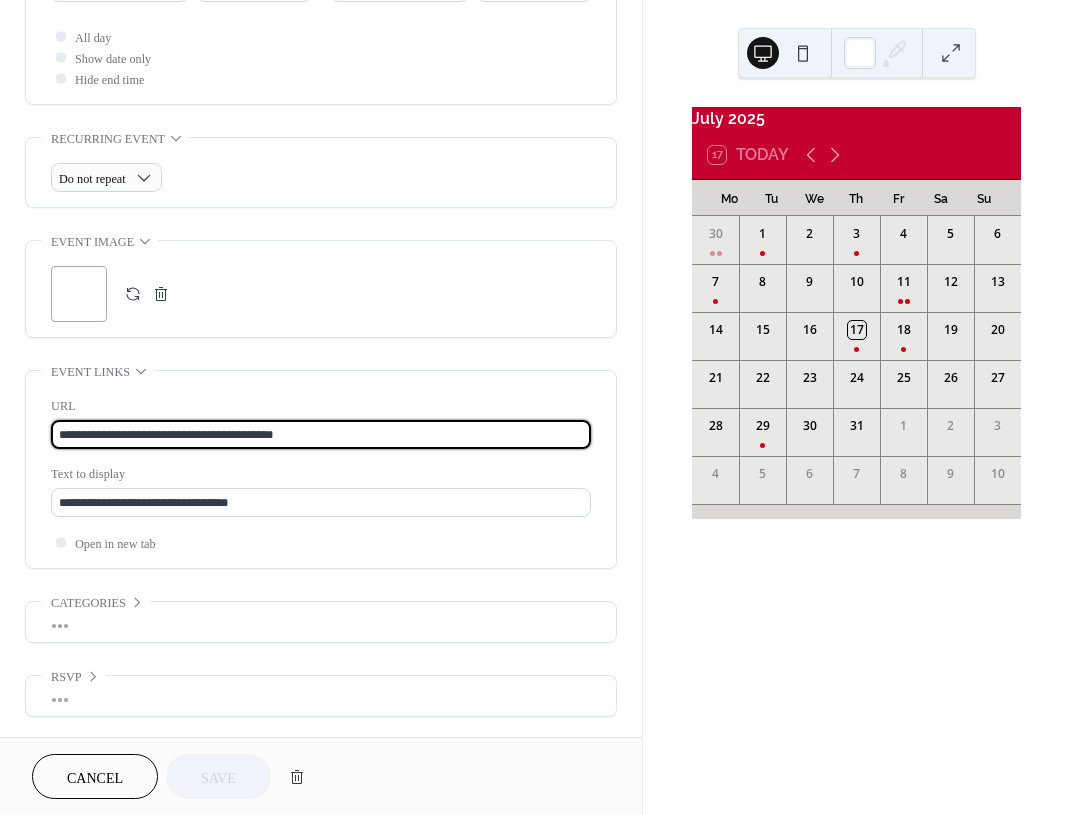 drag, startPoint x: 312, startPoint y: 433, endPoint x: -29, endPoint y: 388, distance: 343.9564 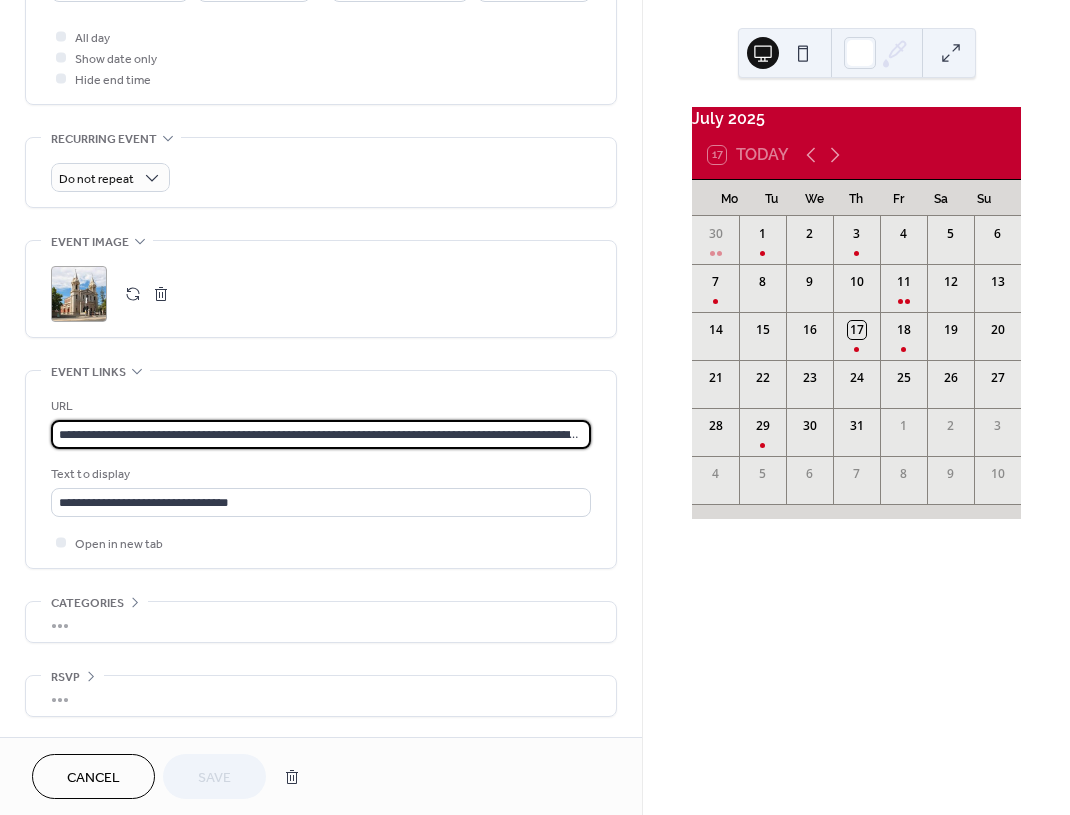 scroll, scrollTop: 0, scrollLeft: 190, axis: horizontal 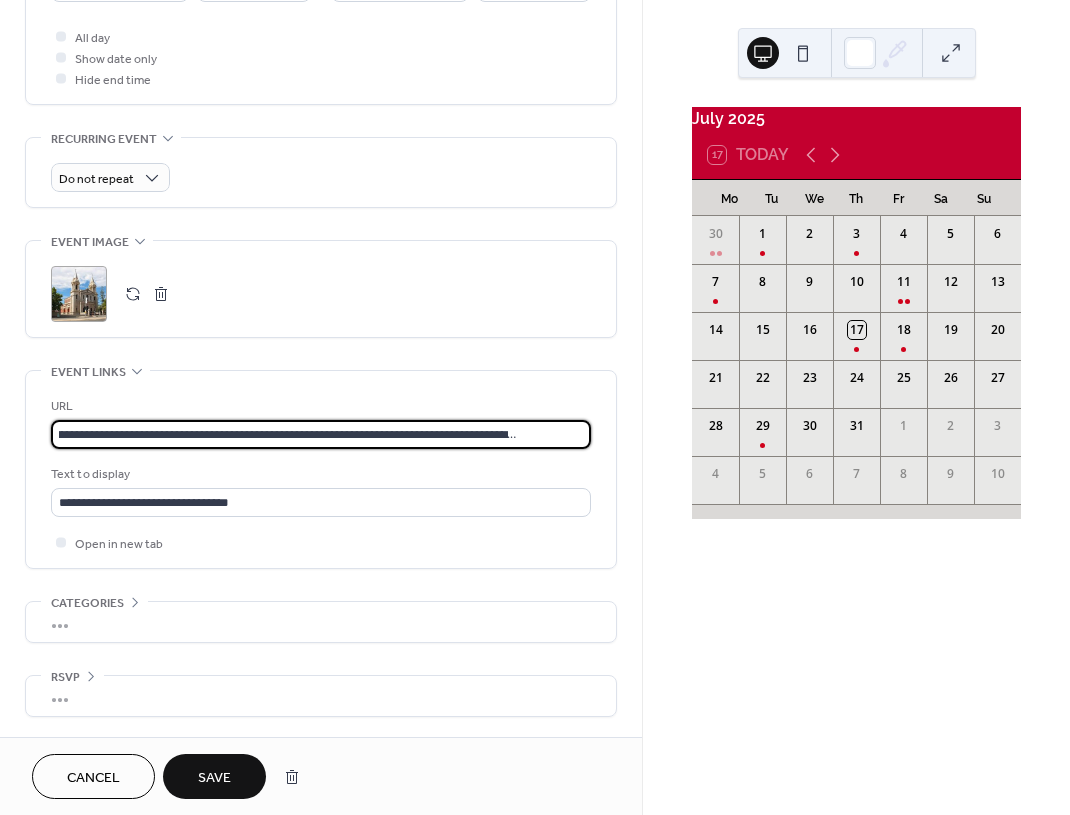 type on "**********" 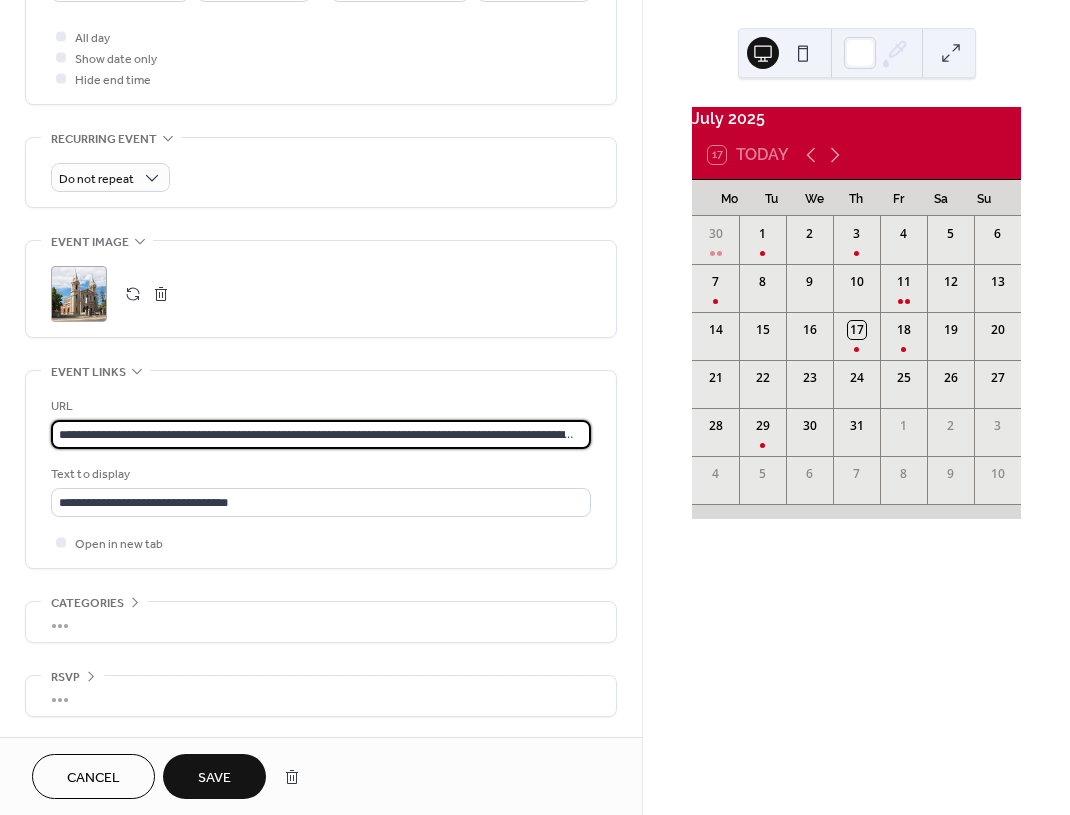 click on "Save" at bounding box center [214, 778] 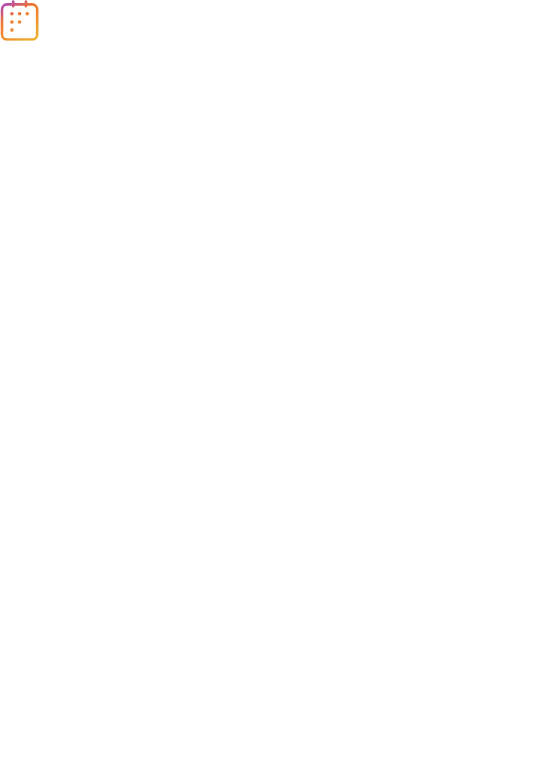 scroll, scrollTop: 0, scrollLeft: 0, axis: both 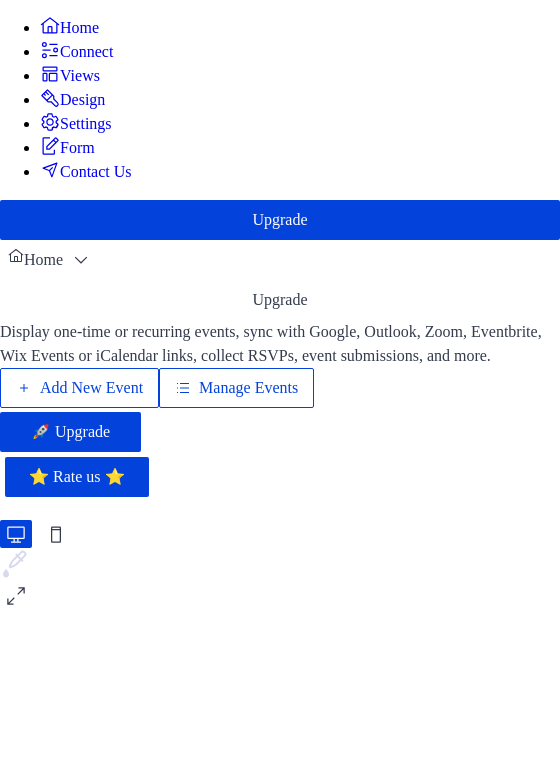 click on "Add New Event" at bounding box center (91, 388) 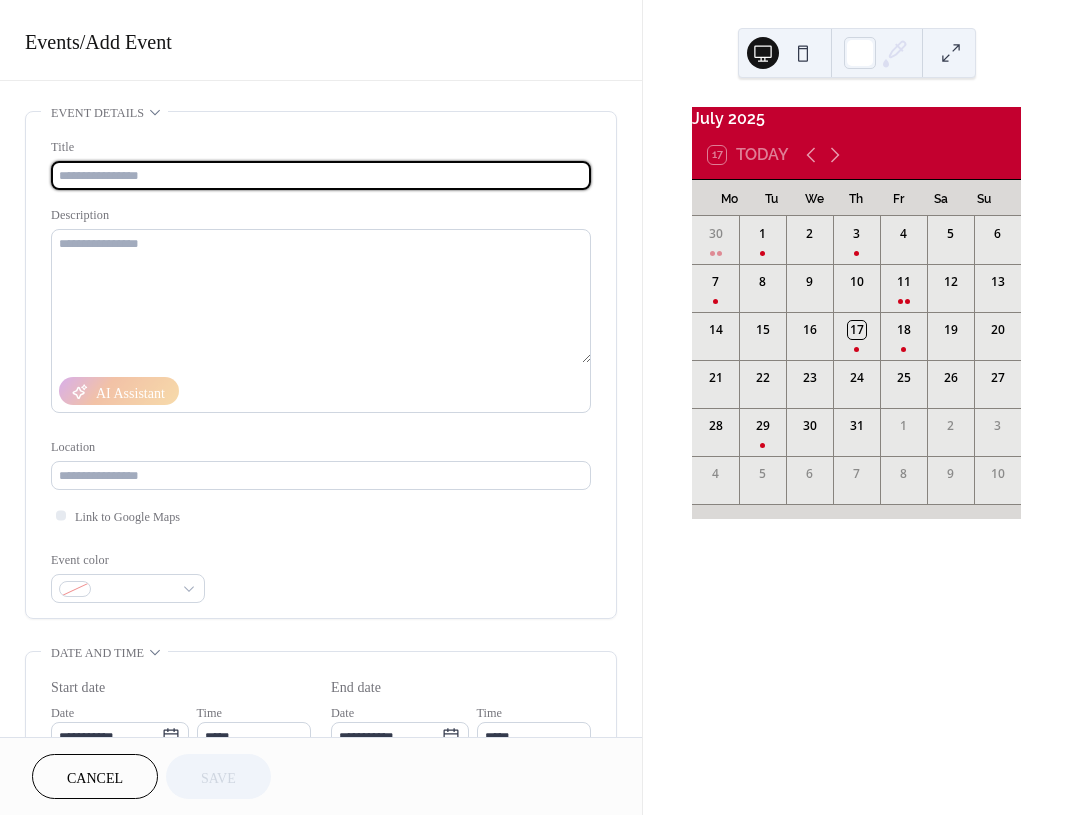 scroll, scrollTop: 0, scrollLeft: 0, axis: both 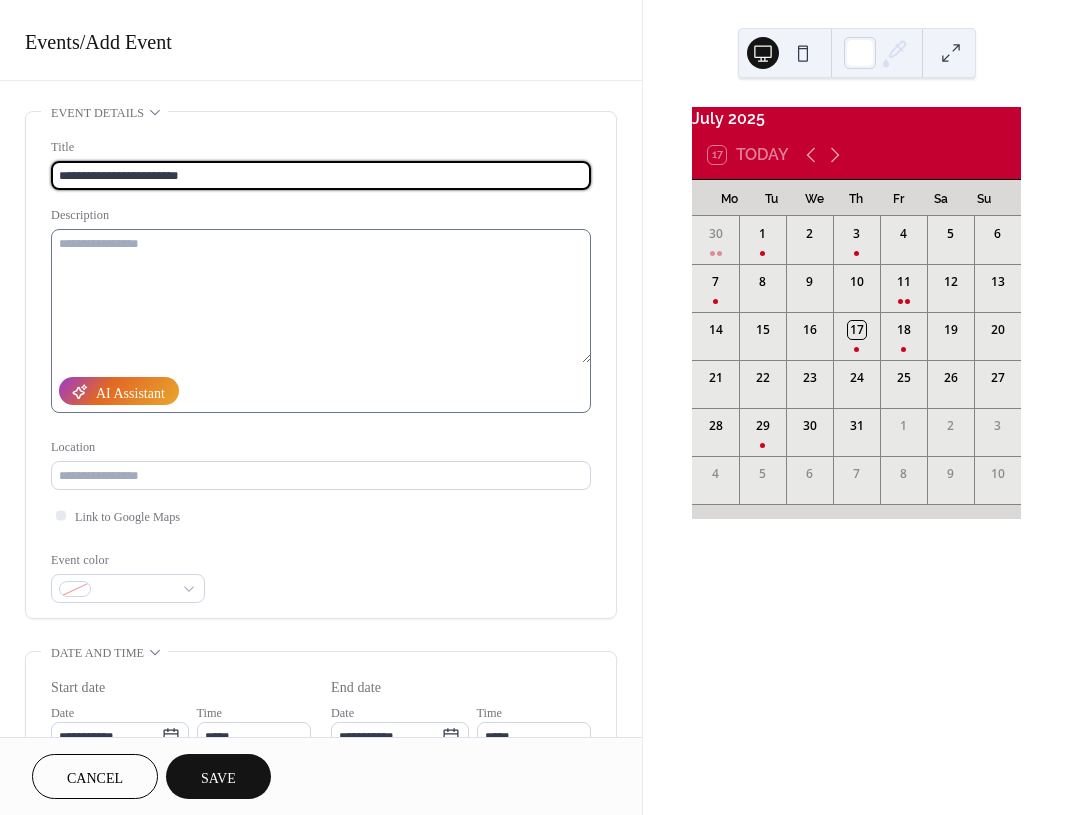 type on "**********" 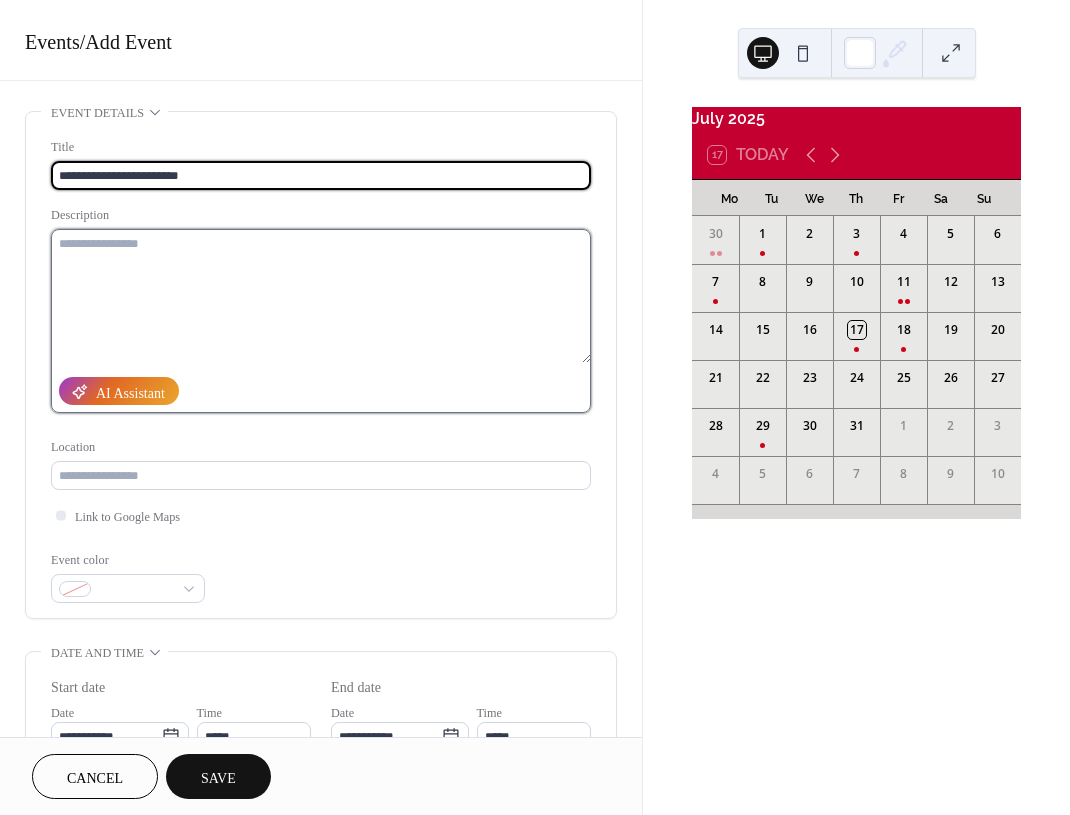 click at bounding box center [321, 296] 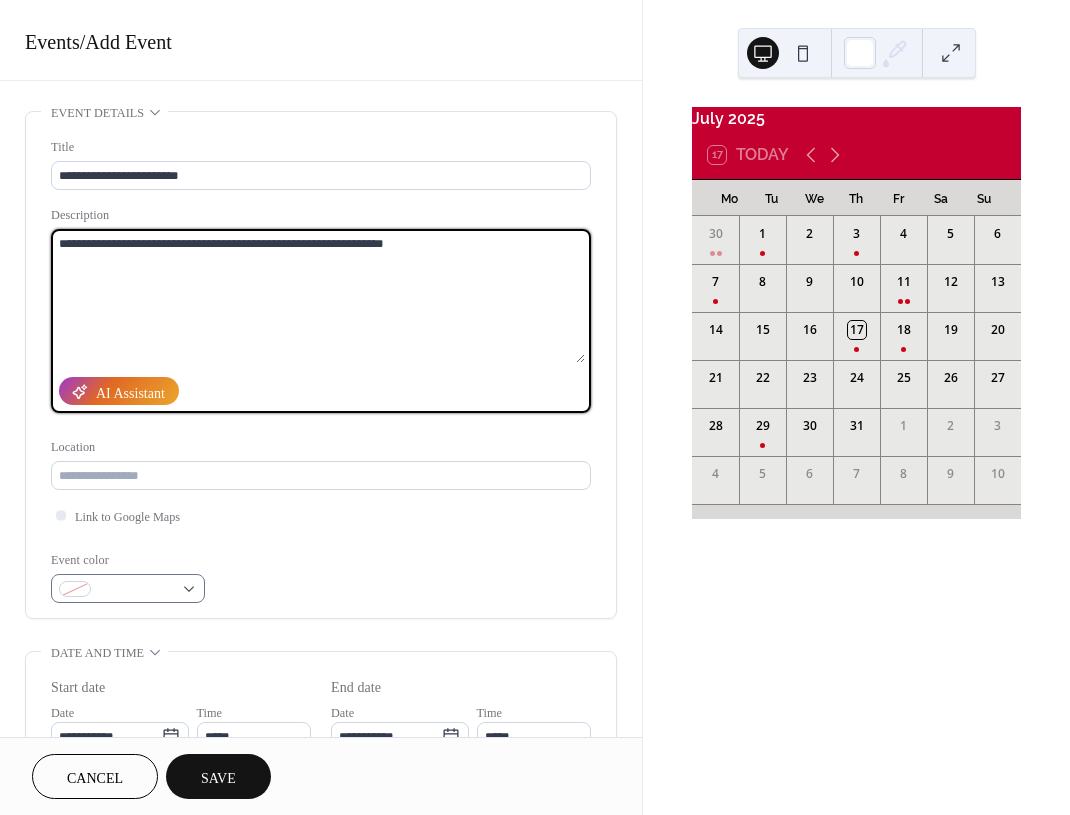 type on "**********" 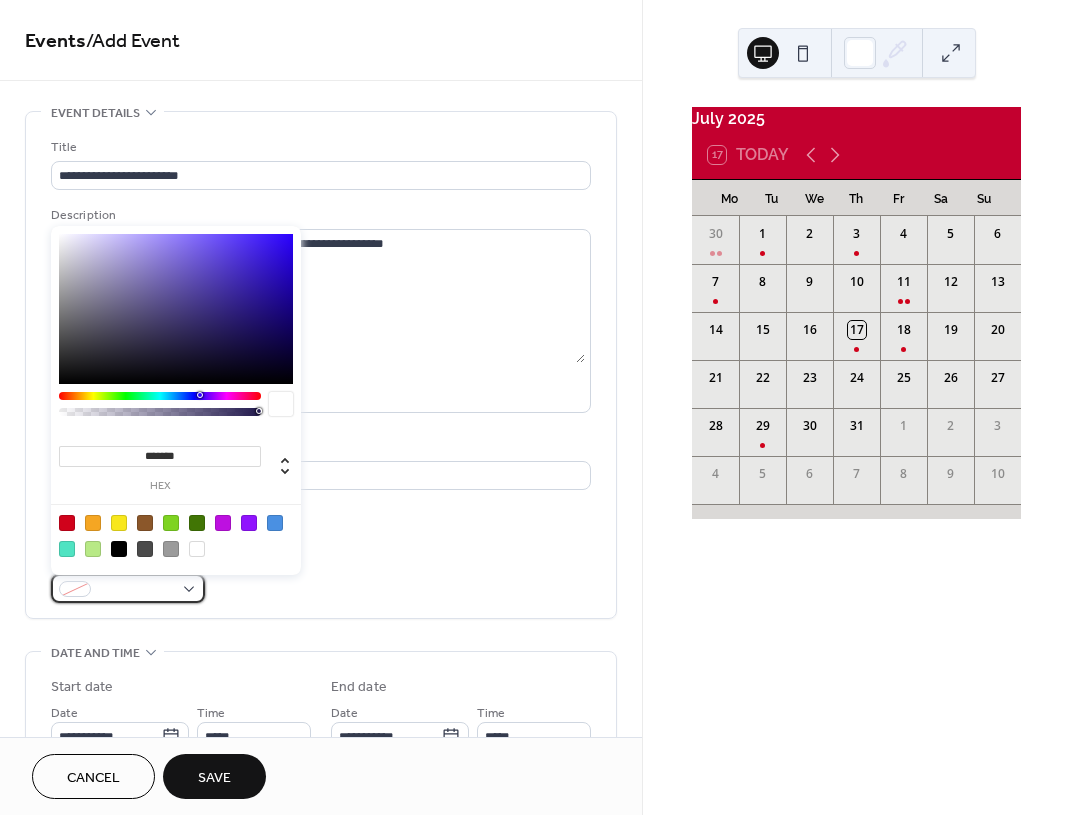 click at bounding box center [75, 589] 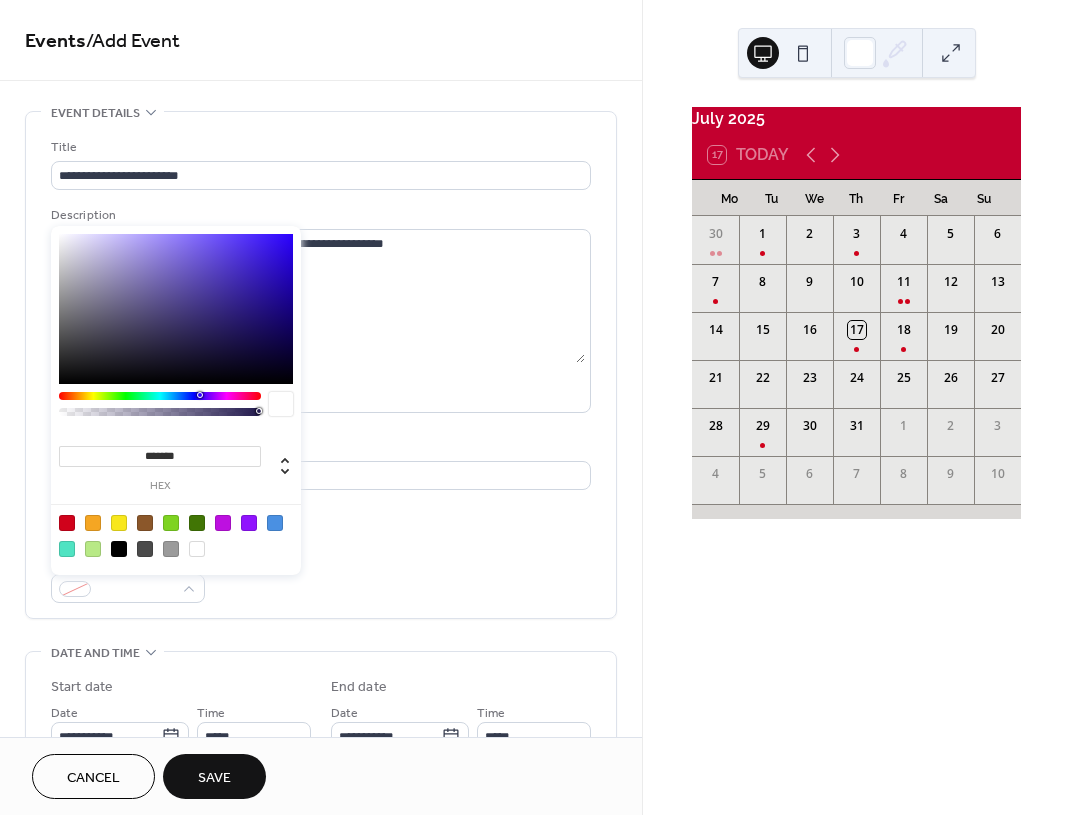 click at bounding box center [67, 523] 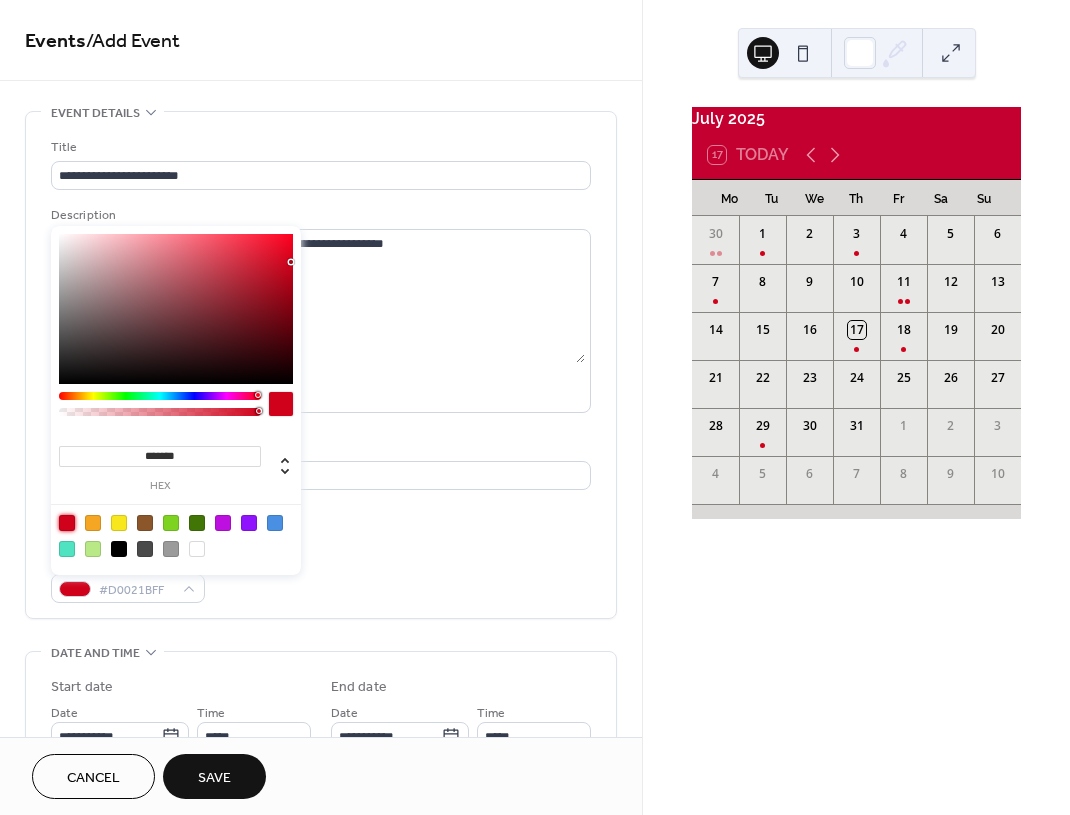 click on "Link to Google Maps" at bounding box center [321, 515] 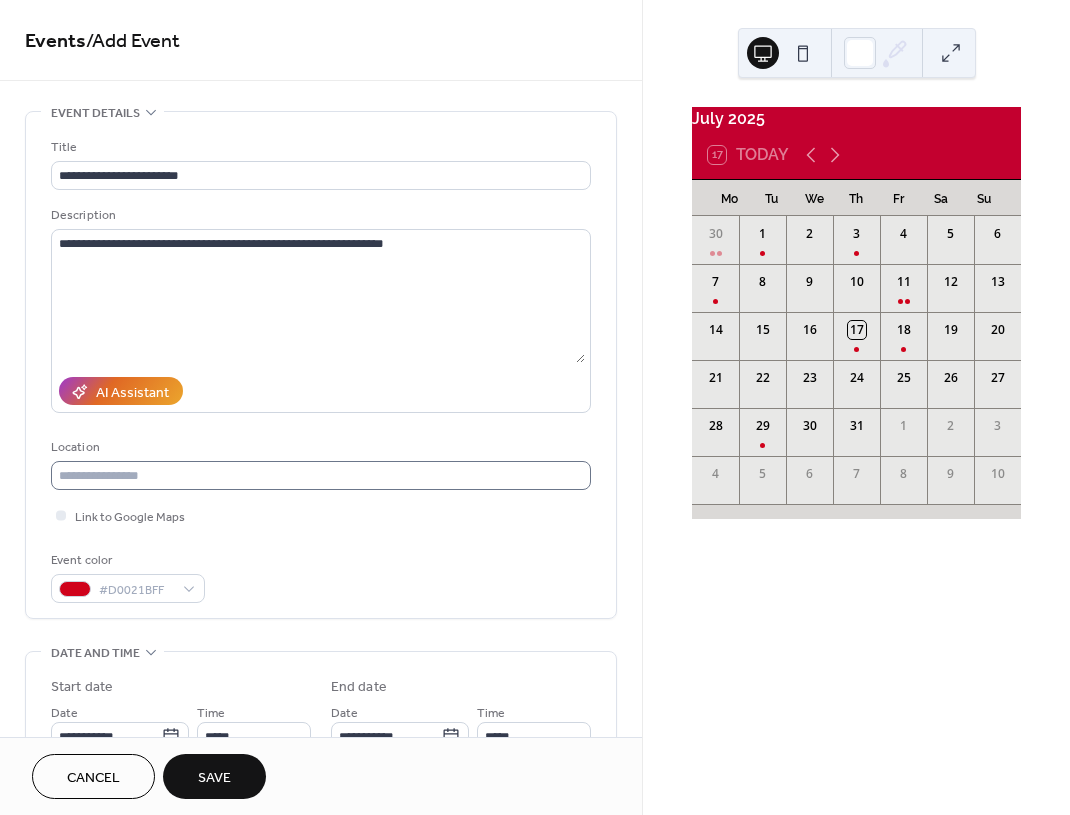 scroll, scrollTop: 337, scrollLeft: 0, axis: vertical 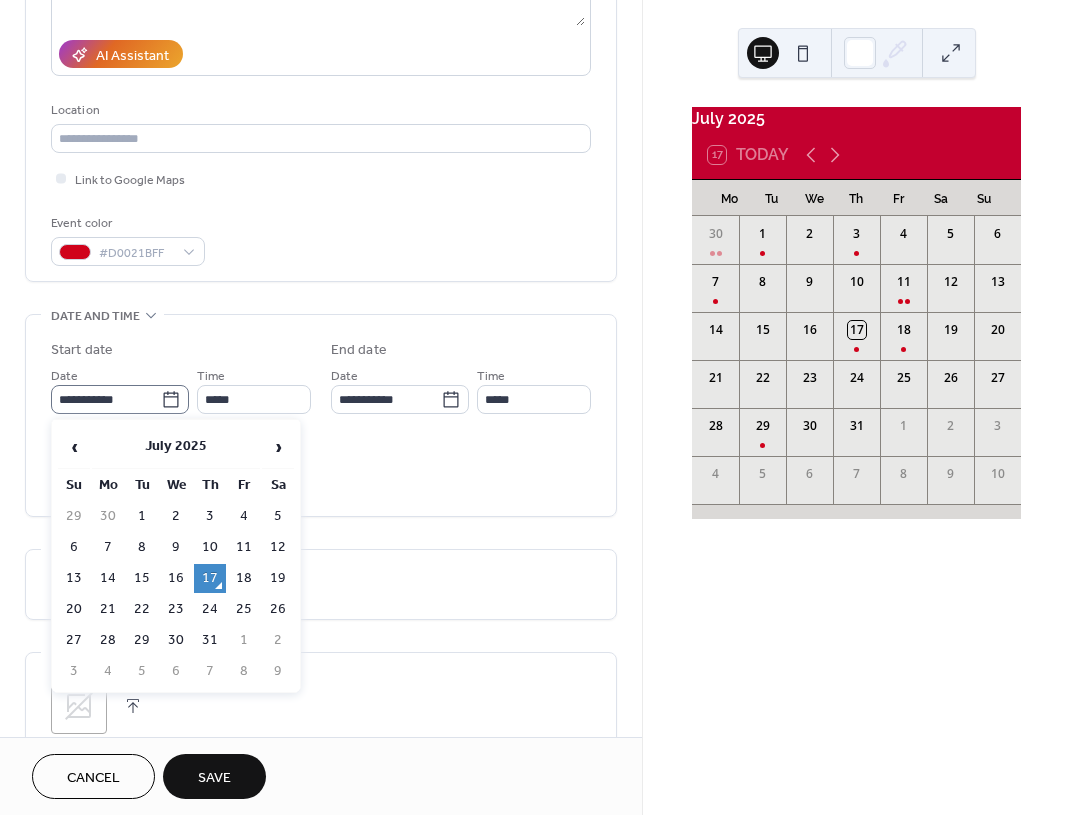 click 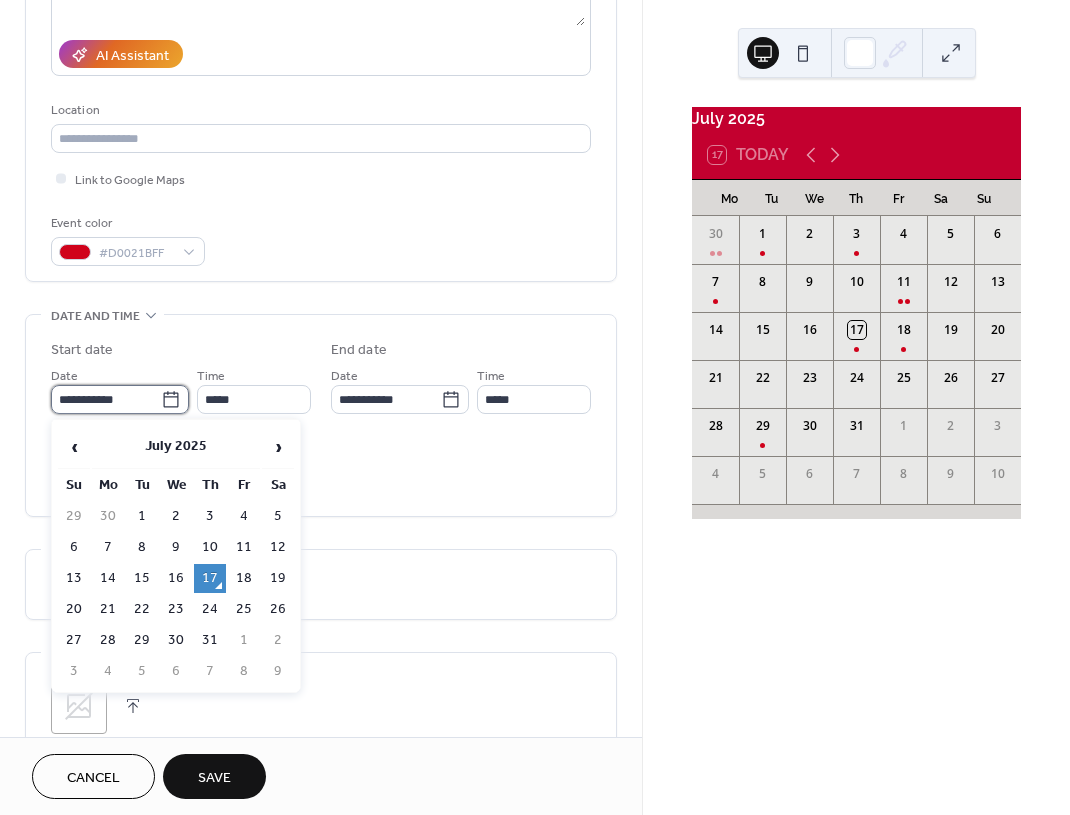 click on "**********" at bounding box center (106, 399) 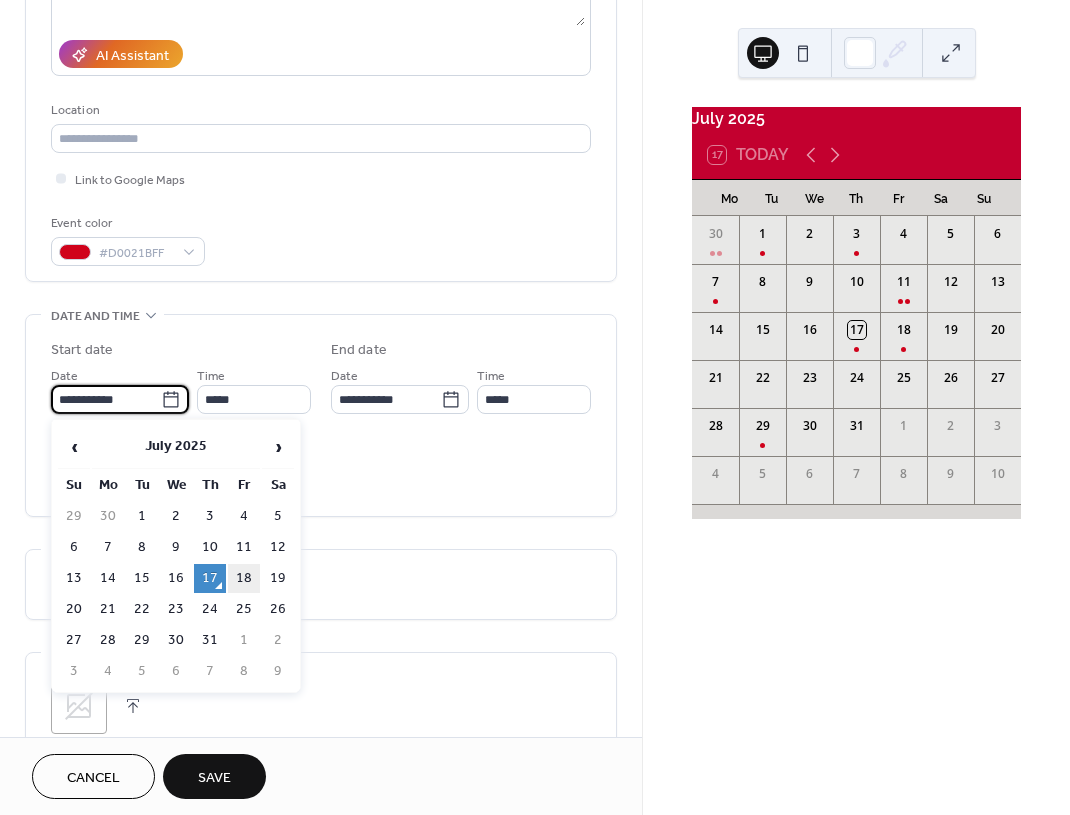click on "18" at bounding box center [244, 578] 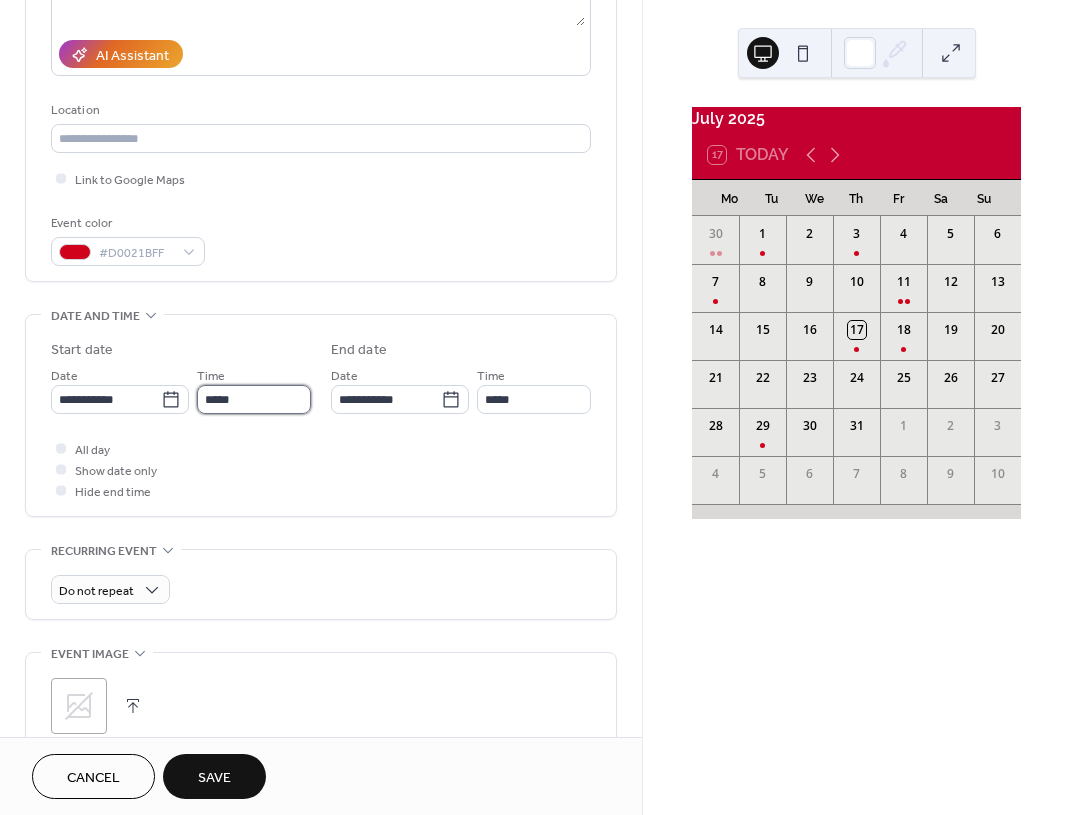 click on "*****" at bounding box center [254, 399] 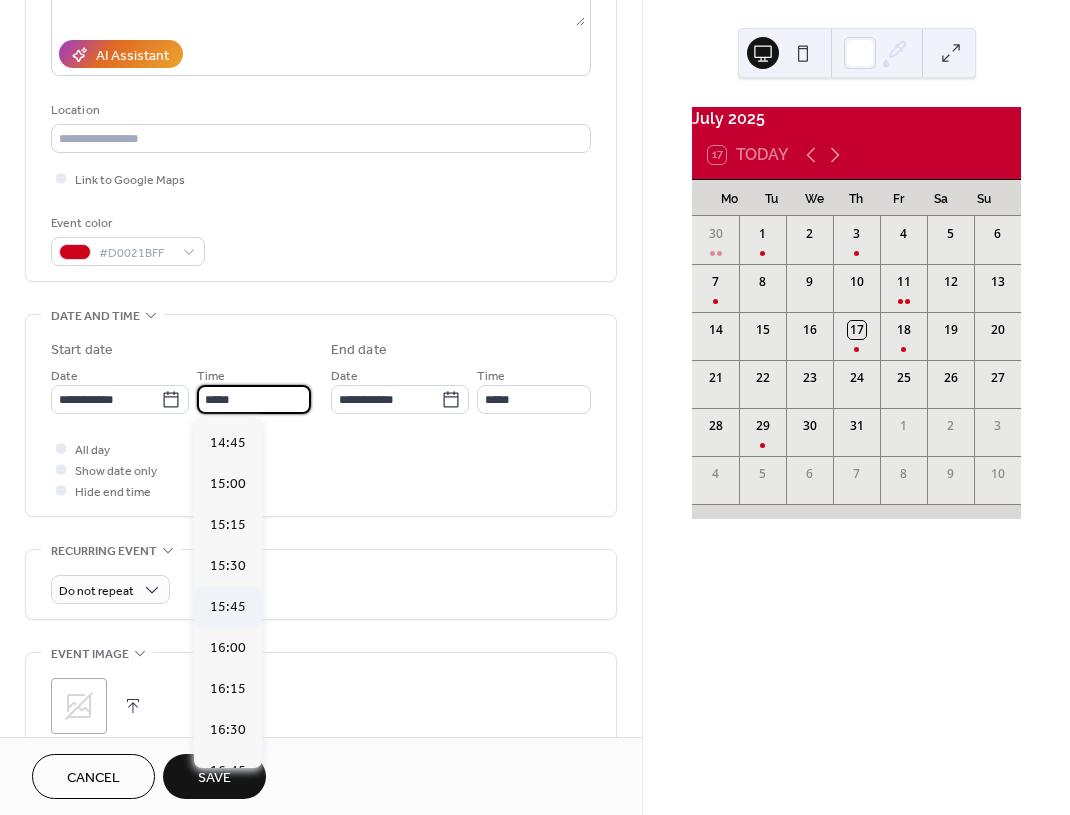 scroll, scrollTop: 2415, scrollLeft: 0, axis: vertical 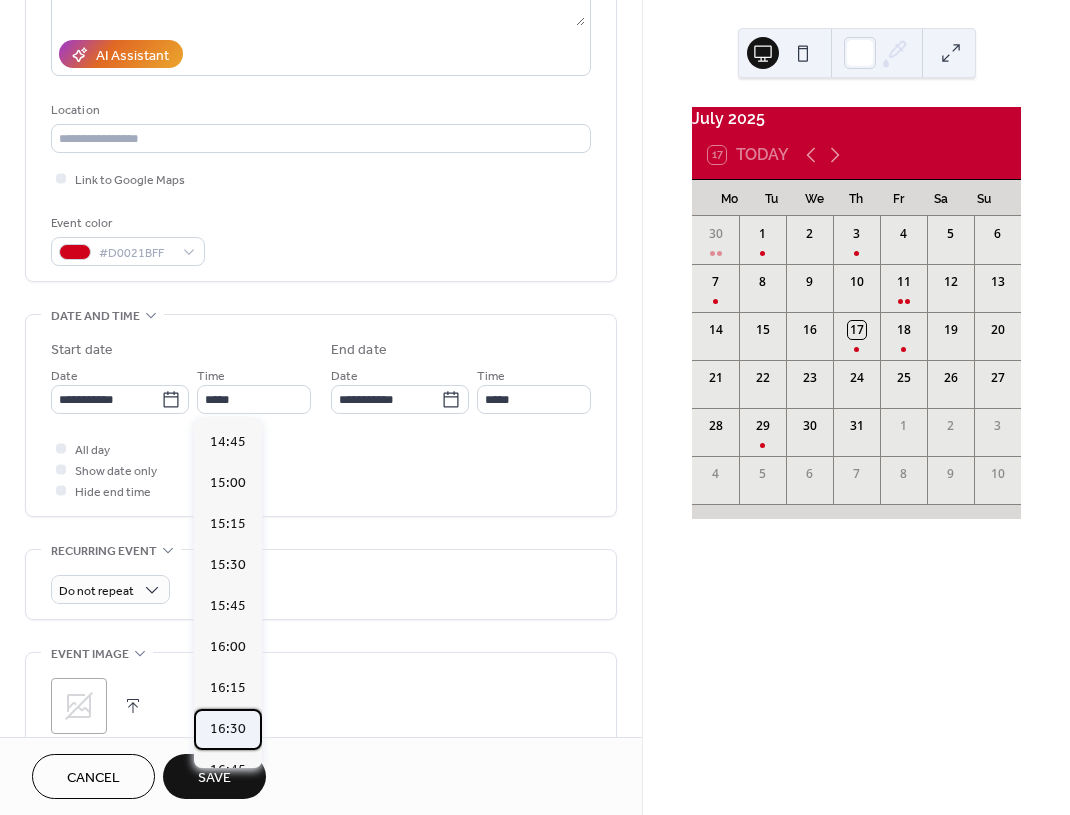 click on "16:30" at bounding box center [228, 728] 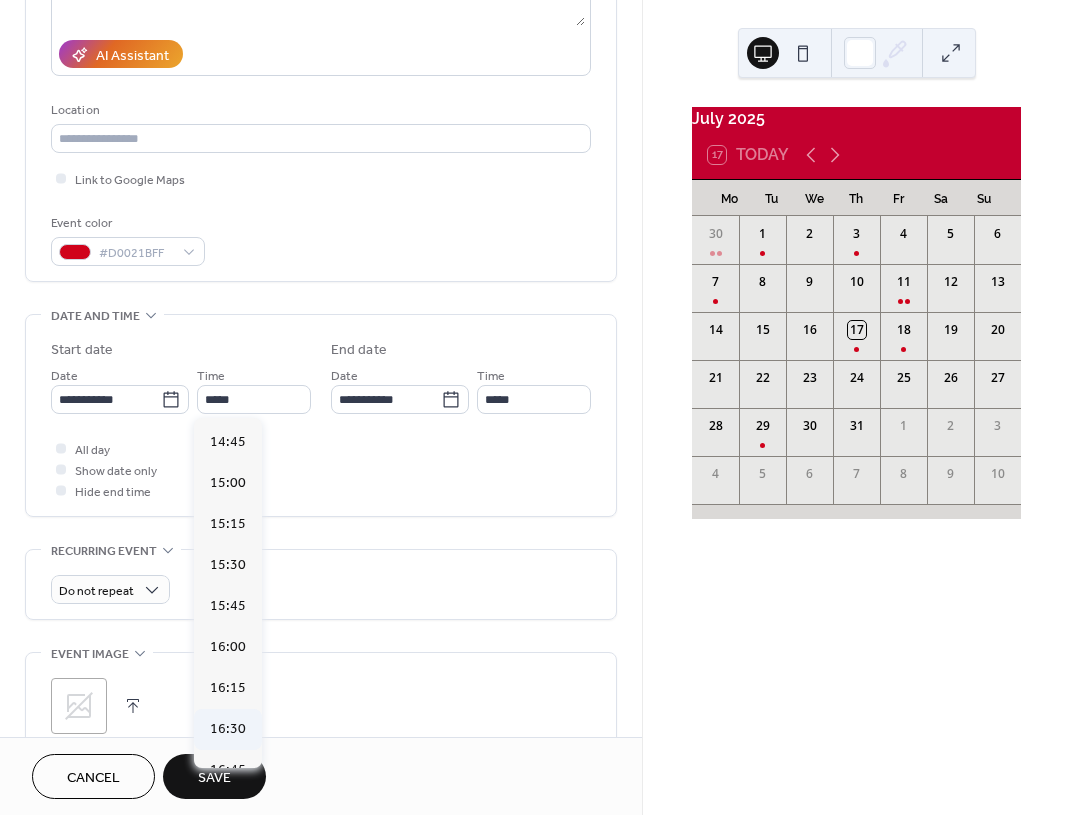 type on "*****" 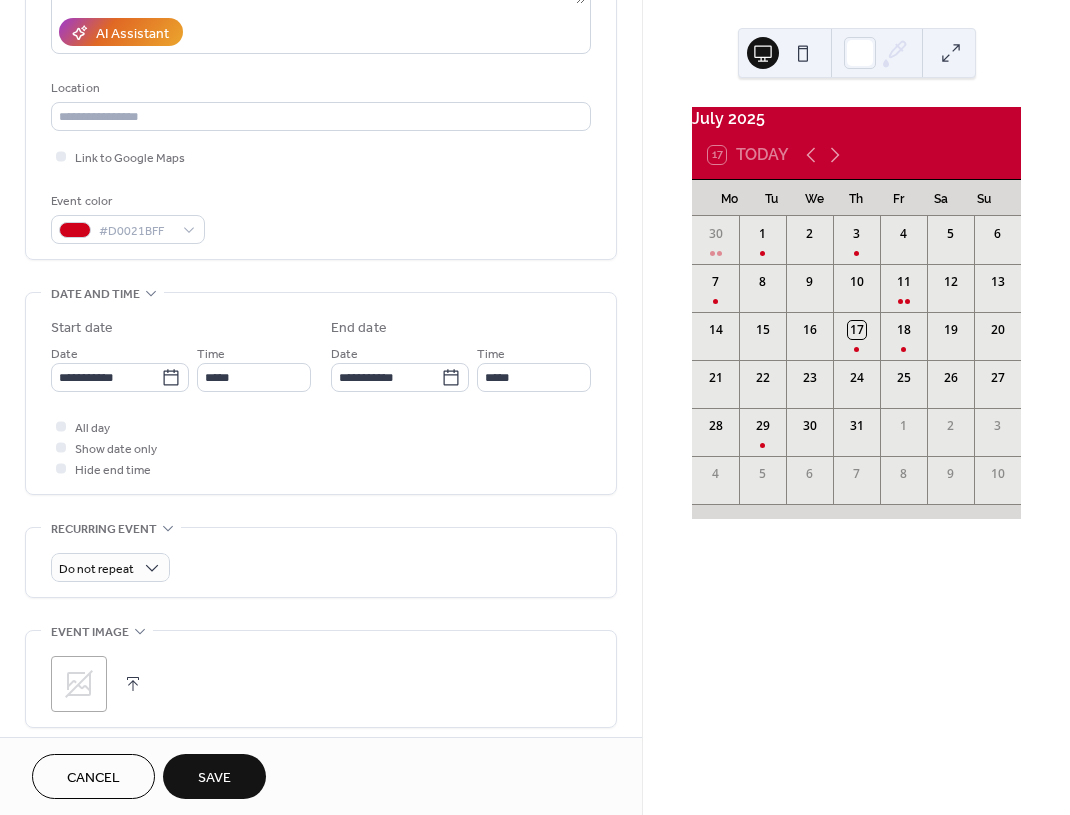 scroll, scrollTop: 677, scrollLeft: 0, axis: vertical 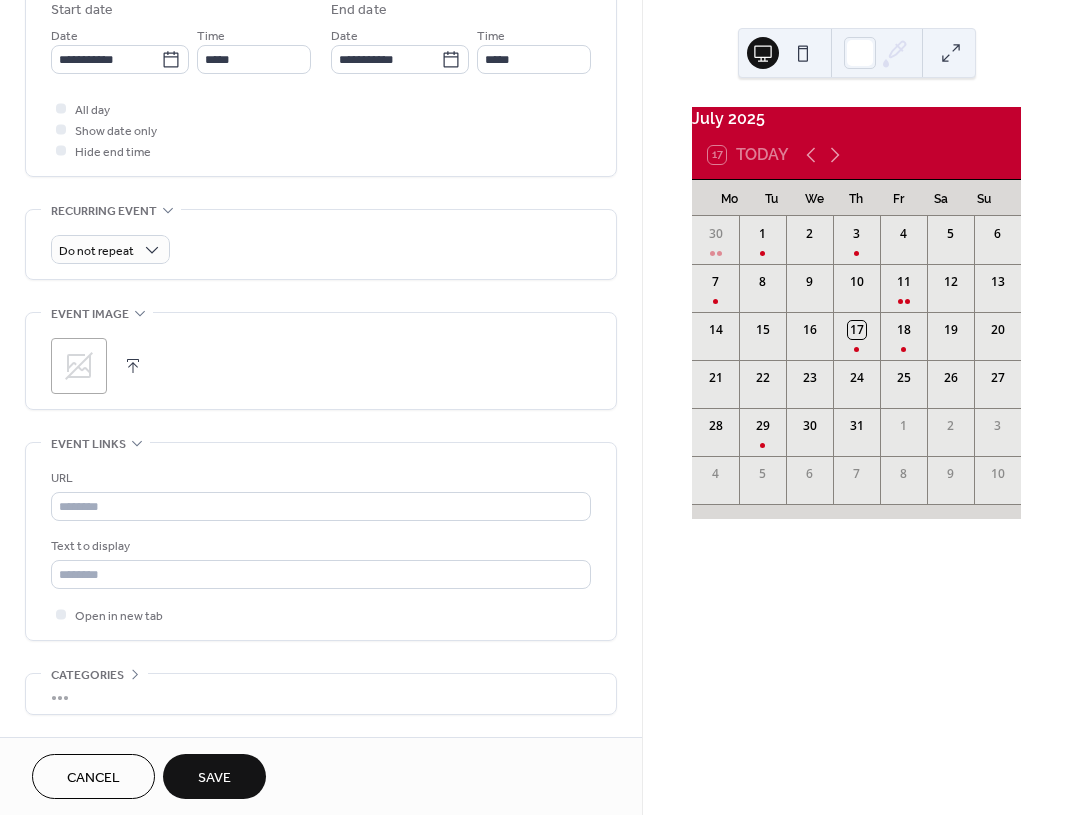 click 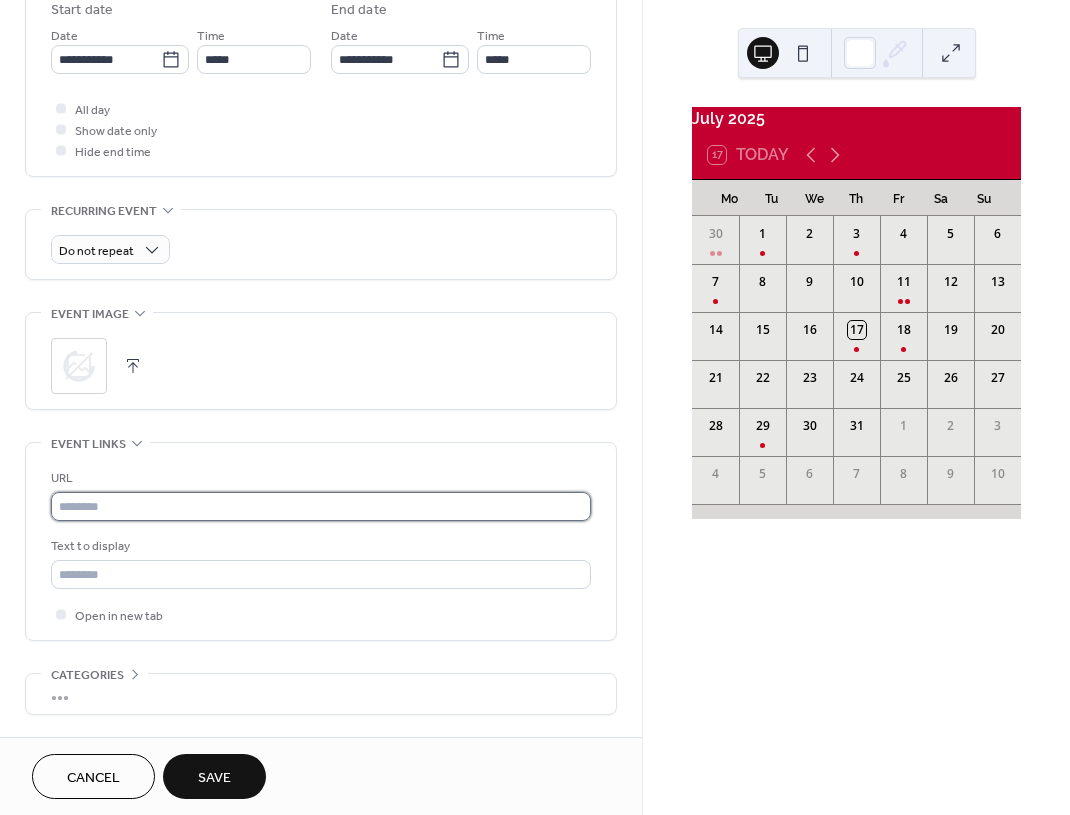 click at bounding box center [321, 506] 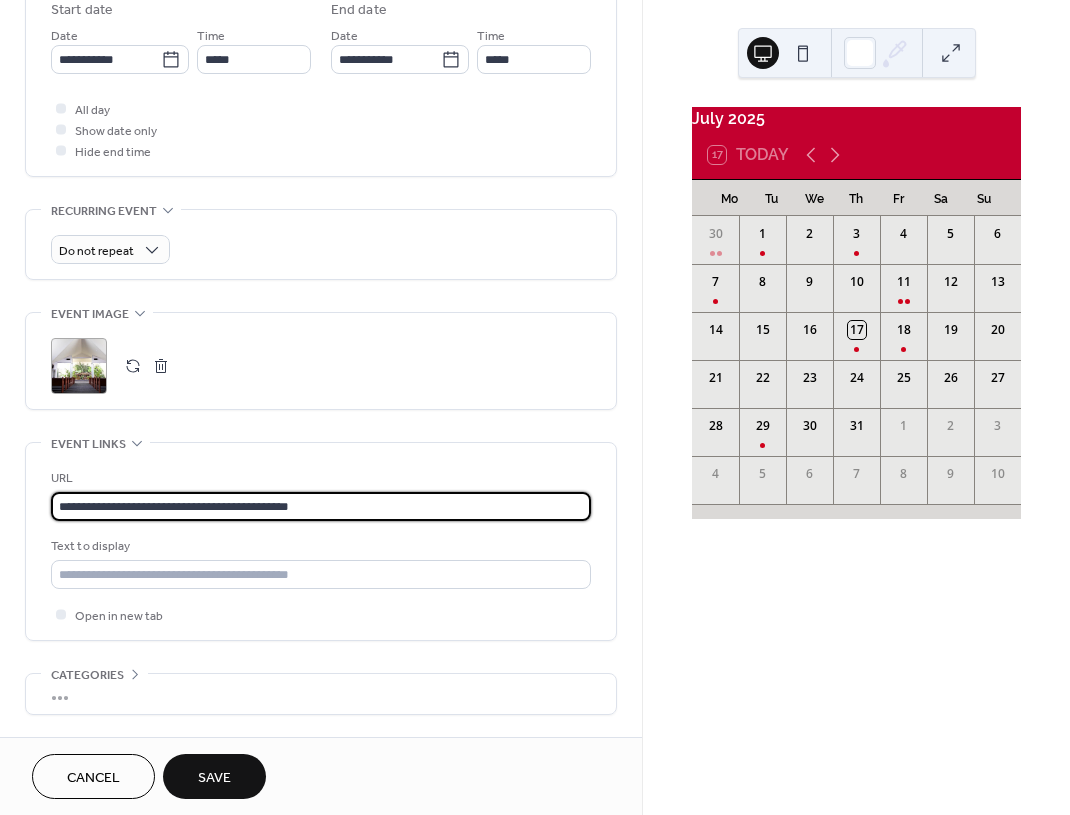 drag, startPoint x: 356, startPoint y: 507, endPoint x: 278, endPoint y: 499, distance: 78.40918 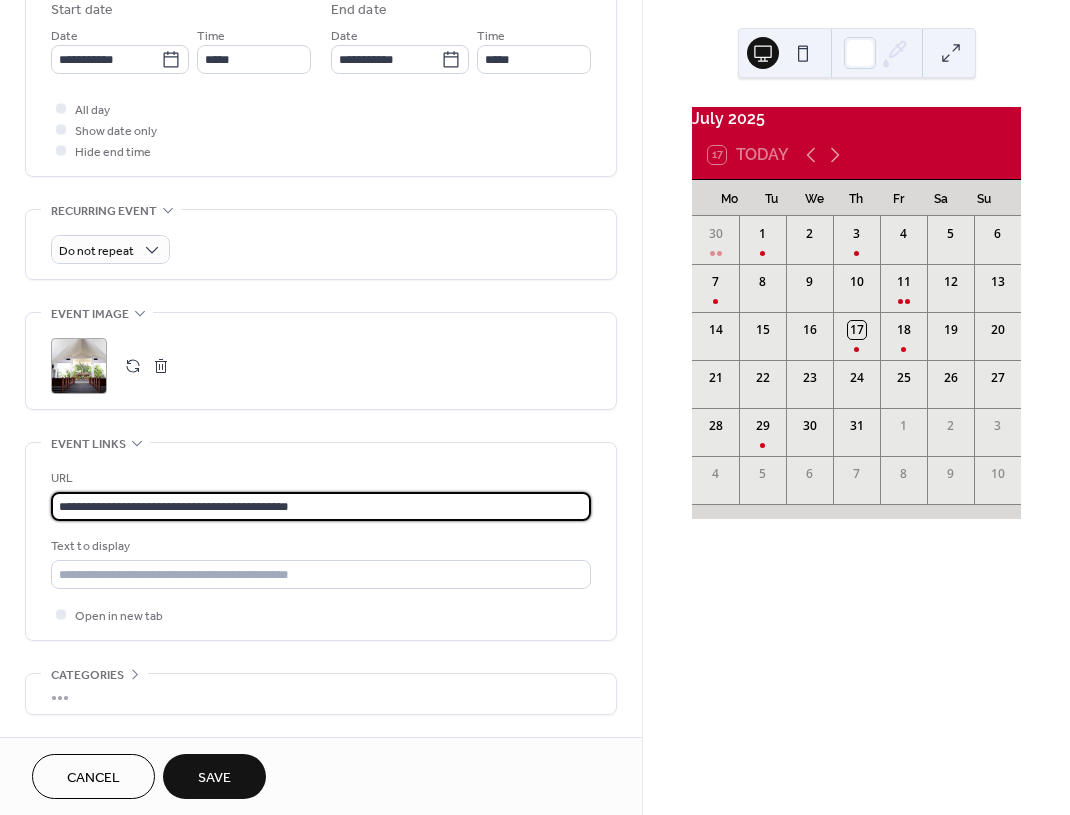 click on "**********" at bounding box center [321, 506] 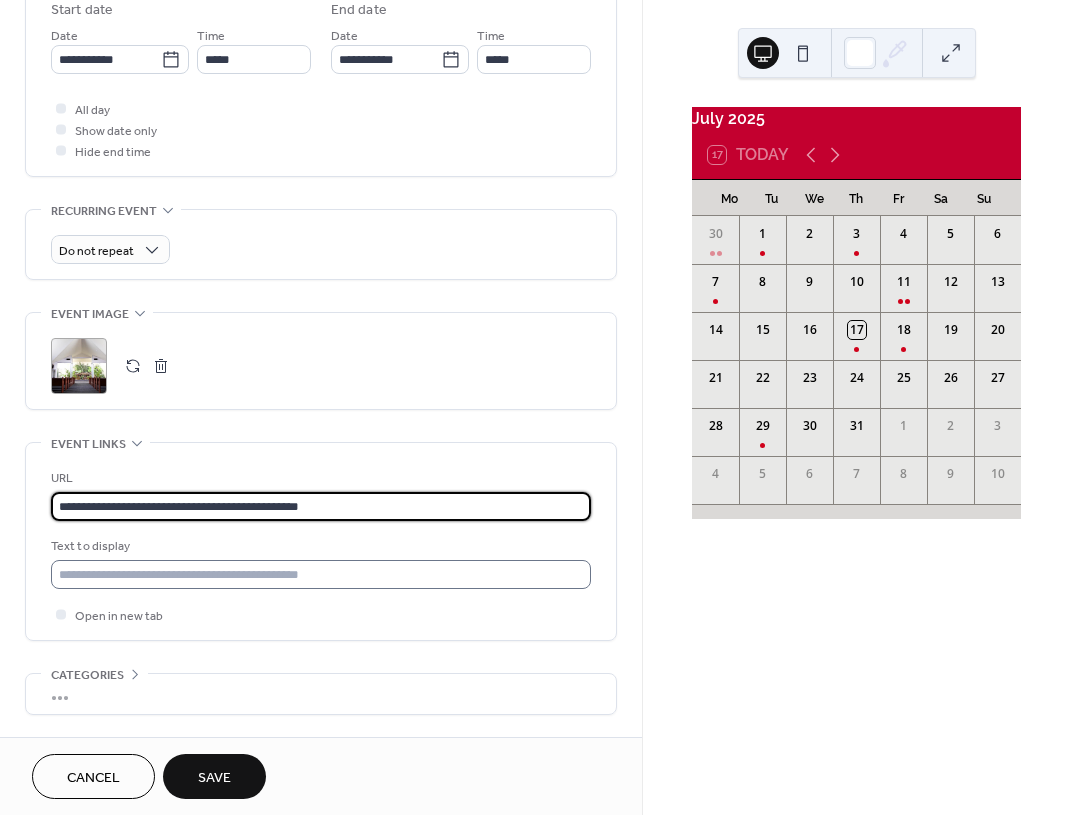 type on "**********" 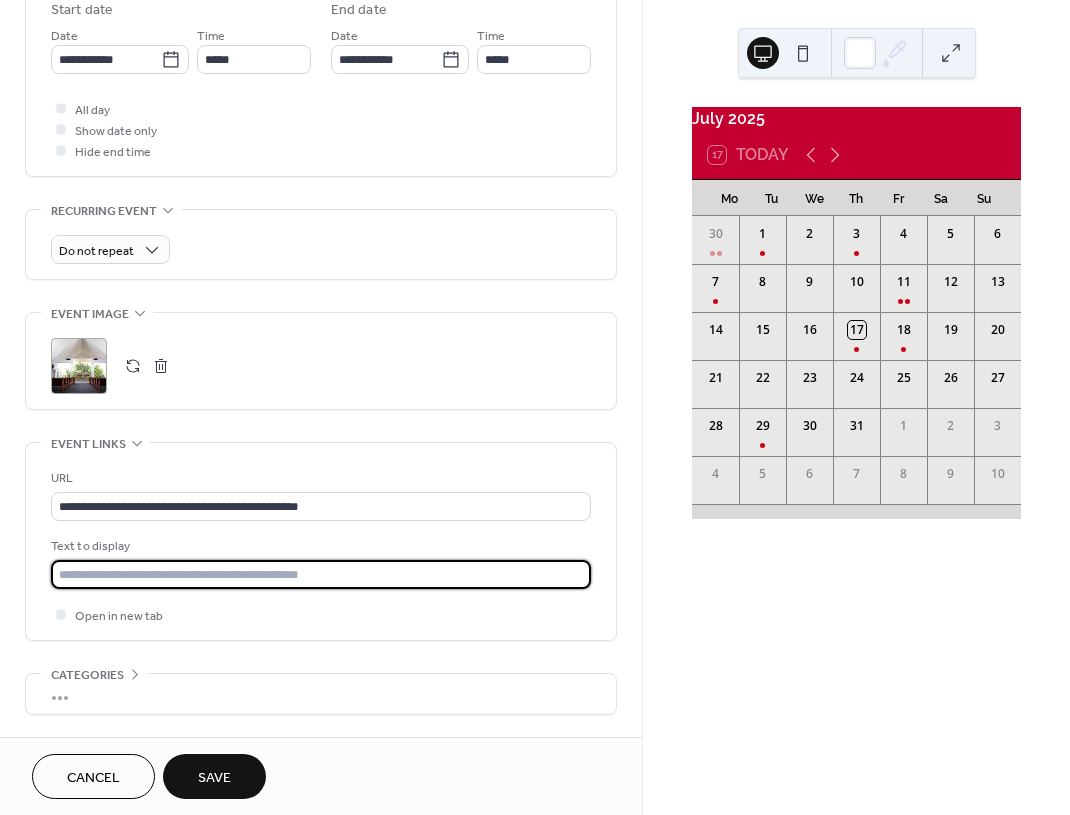 click at bounding box center [321, 574] 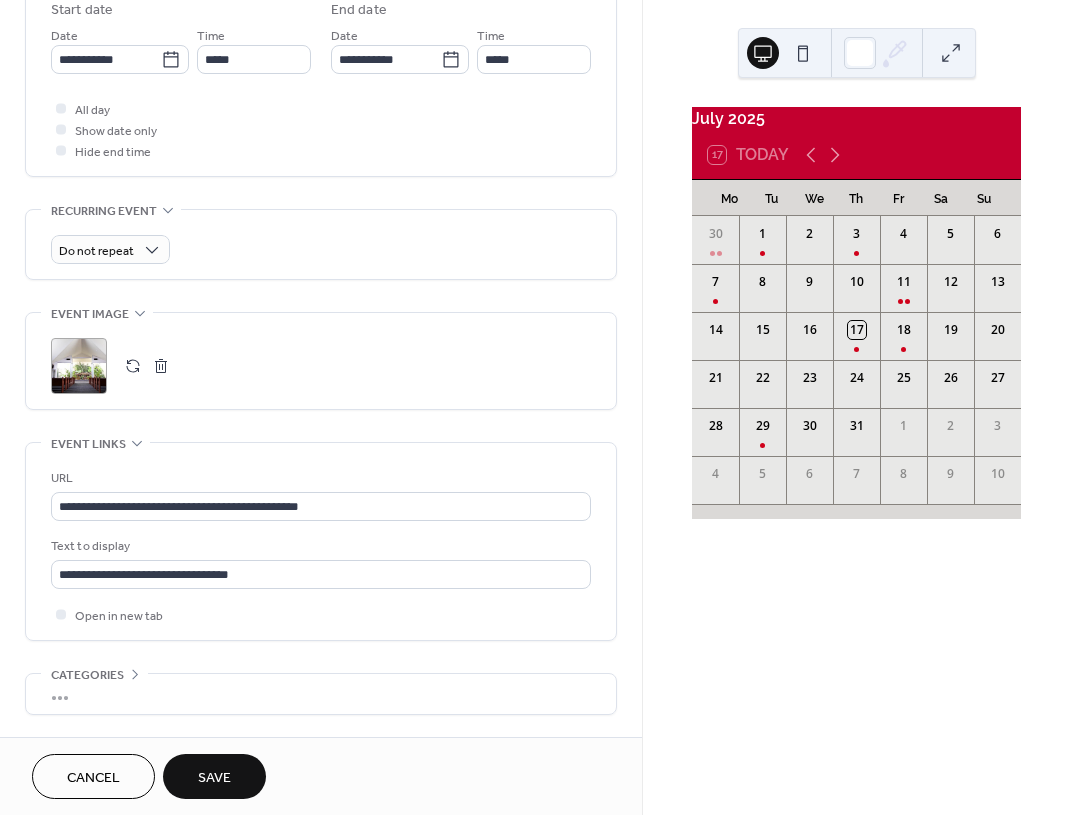 click on "Save" at bounding box center (214, 778) 